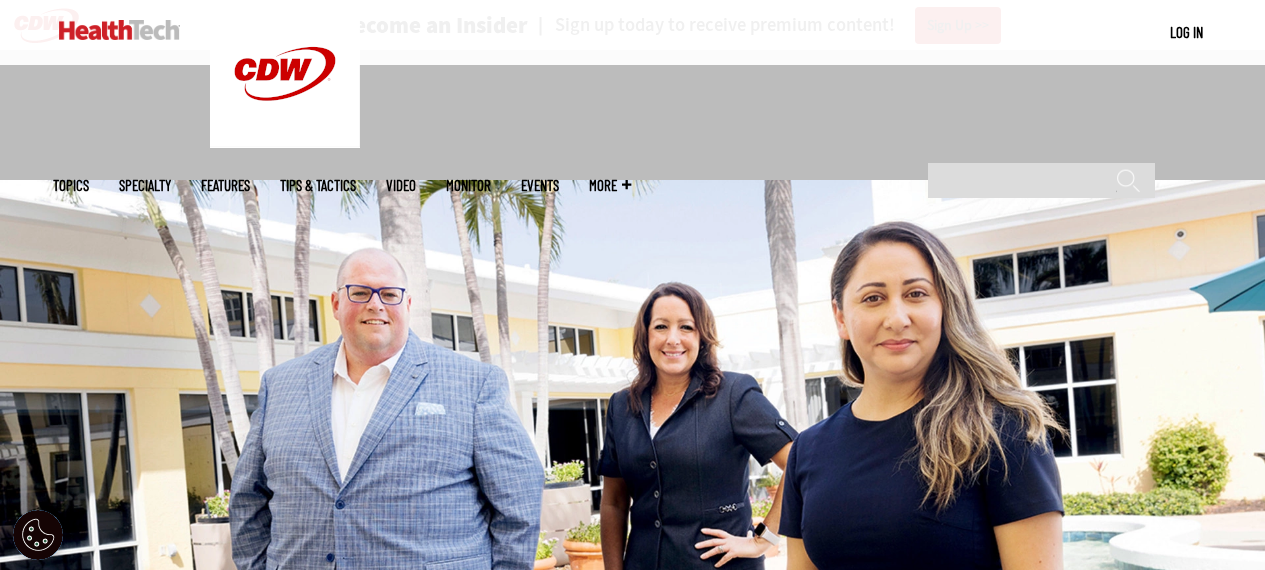 scroll, scrollTop: 500, scrollLeft: 0, axis: vertical 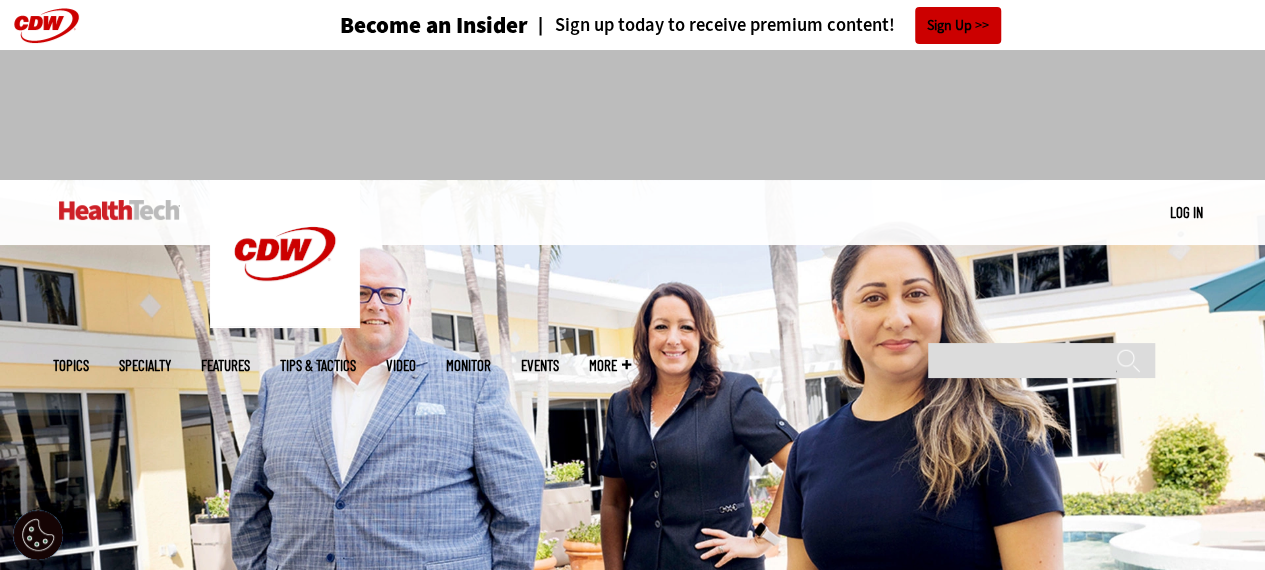 click at bounding box center [119, 210] 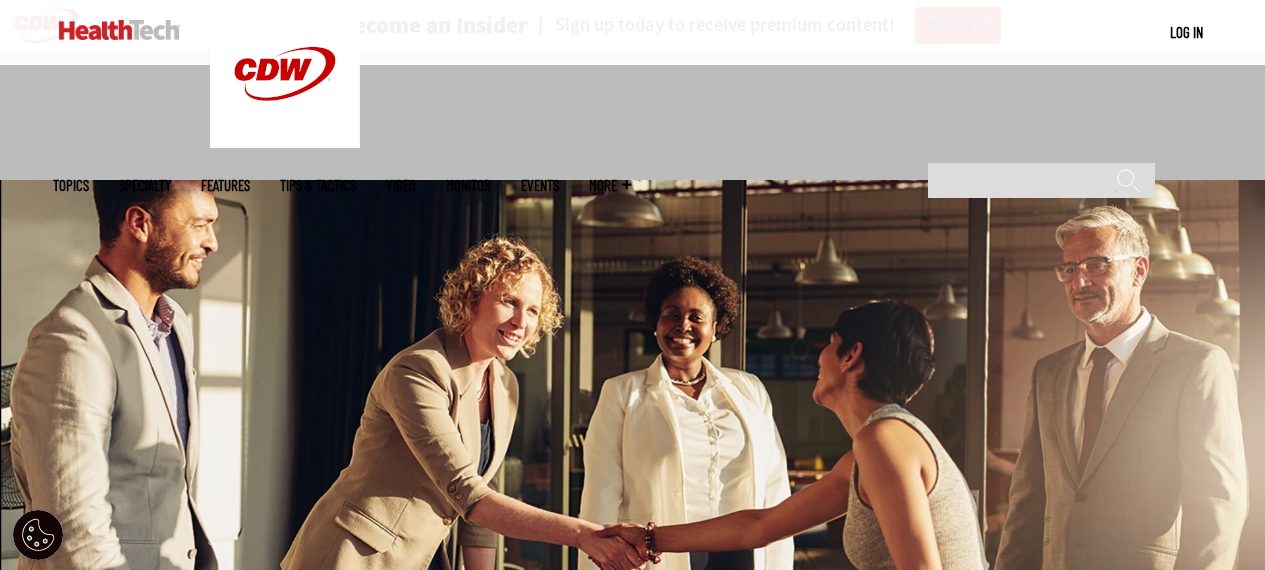 scroll, scrollTop: 400, scrollLeft: 0, axis: vertical 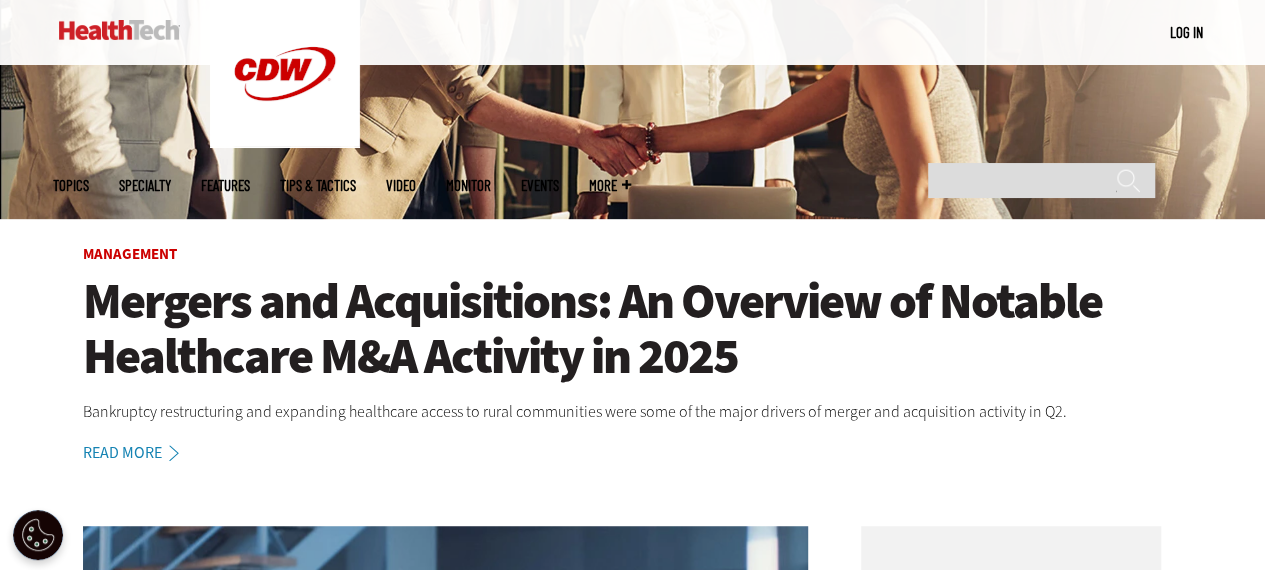 click on "Mergers and Acquisitions: An Overview of Notable Healthcare M&A Activity in 2025" at bounding box center (633, 329) 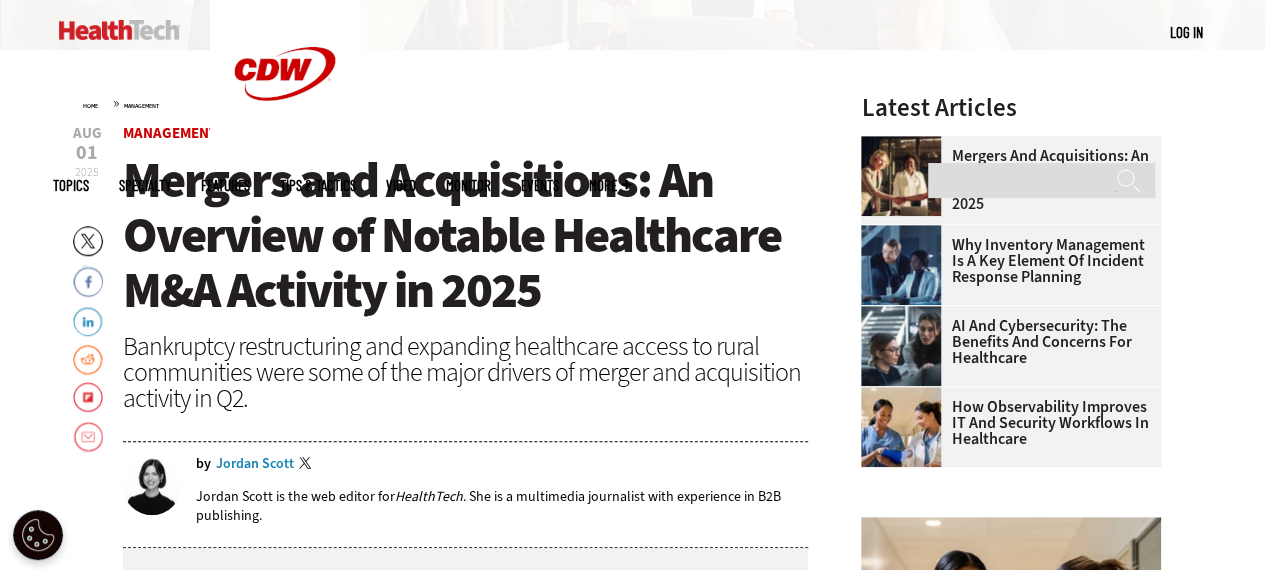 scroll, scrollTop: 0, scrollLeft: 0, axis: both 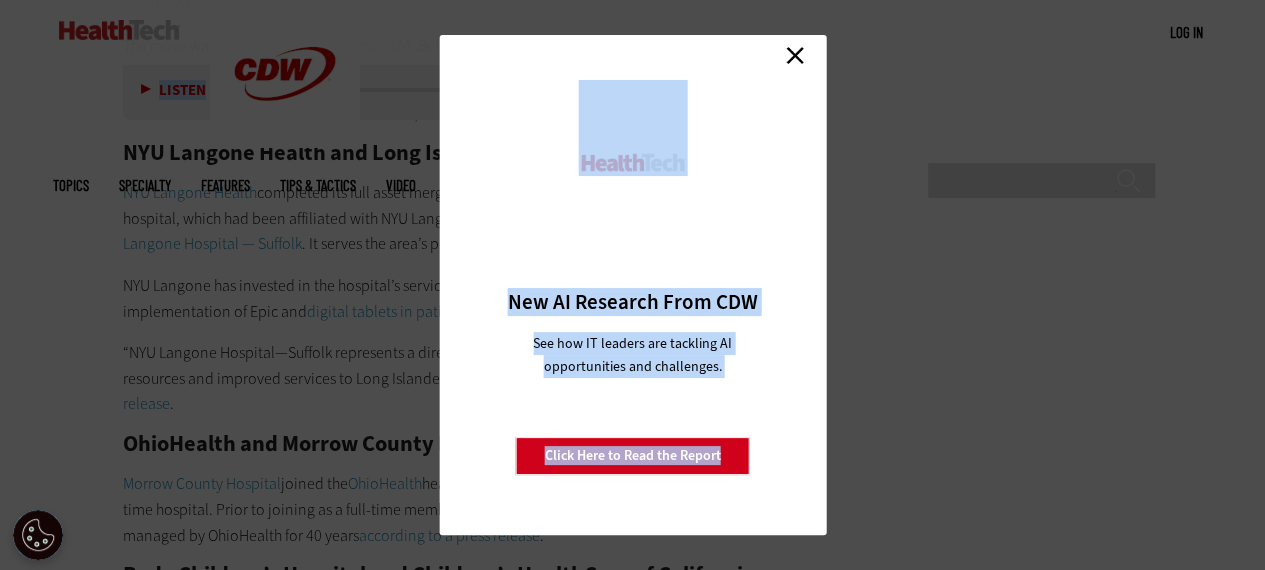 drag, startPoint x: 124, startPoint y: 301, endPoint x: 689, endPoint y: 217, distance: 571.21014 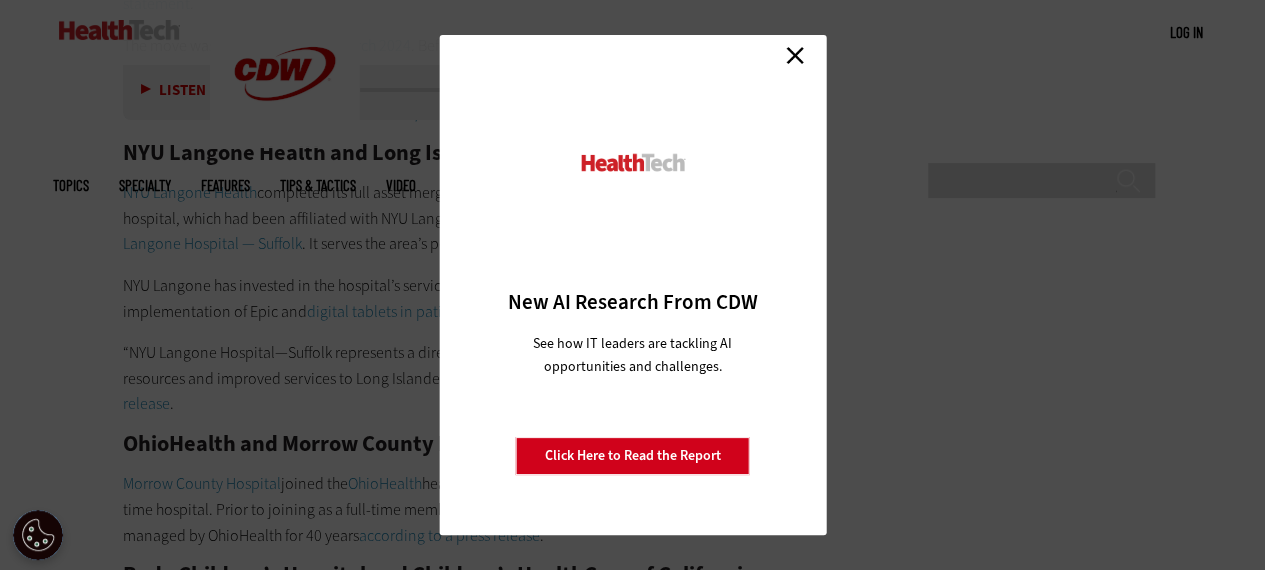 scroll, scrollTop: 11800, scrollLeft: 0, axis: vertical 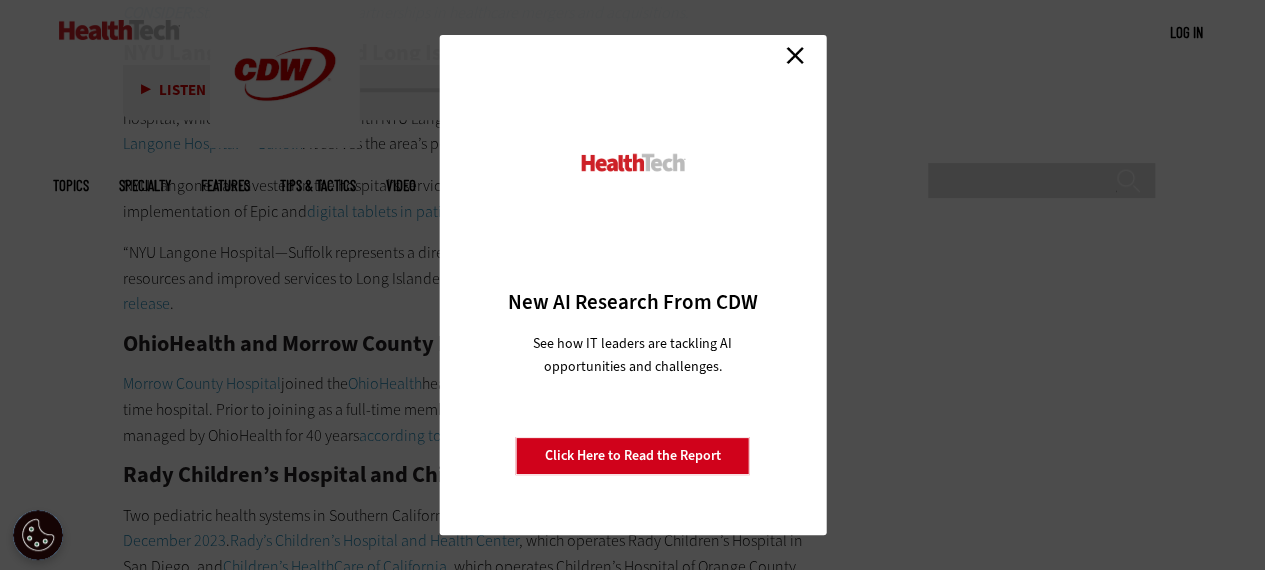 click on "Close" at bounding box center [795, 55] 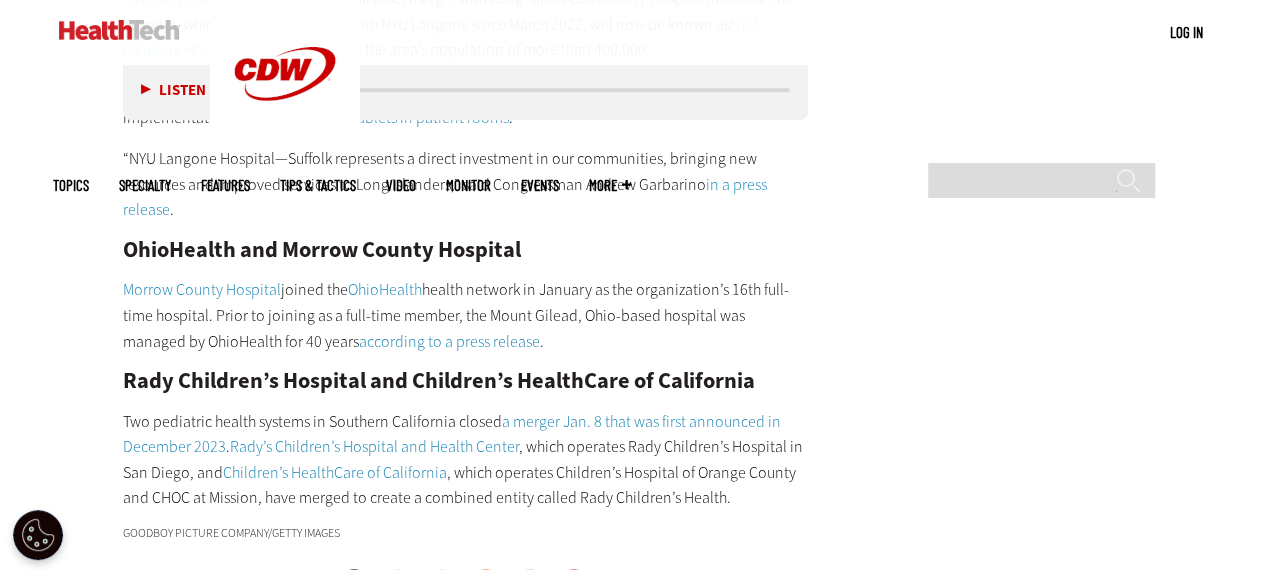 scroll, scrollTop: 11900, scrollLeft: 0, axis: vertical 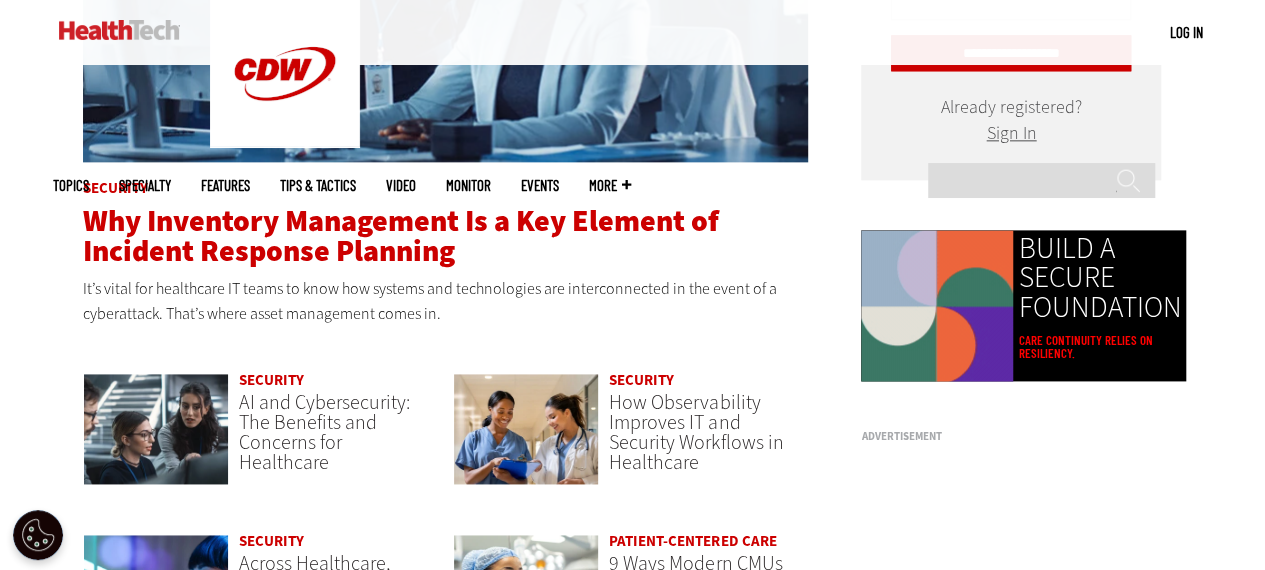 click on "Why Inventory Management Is a Key Element of Incident Response Planning" at bounding box center (401, 236) 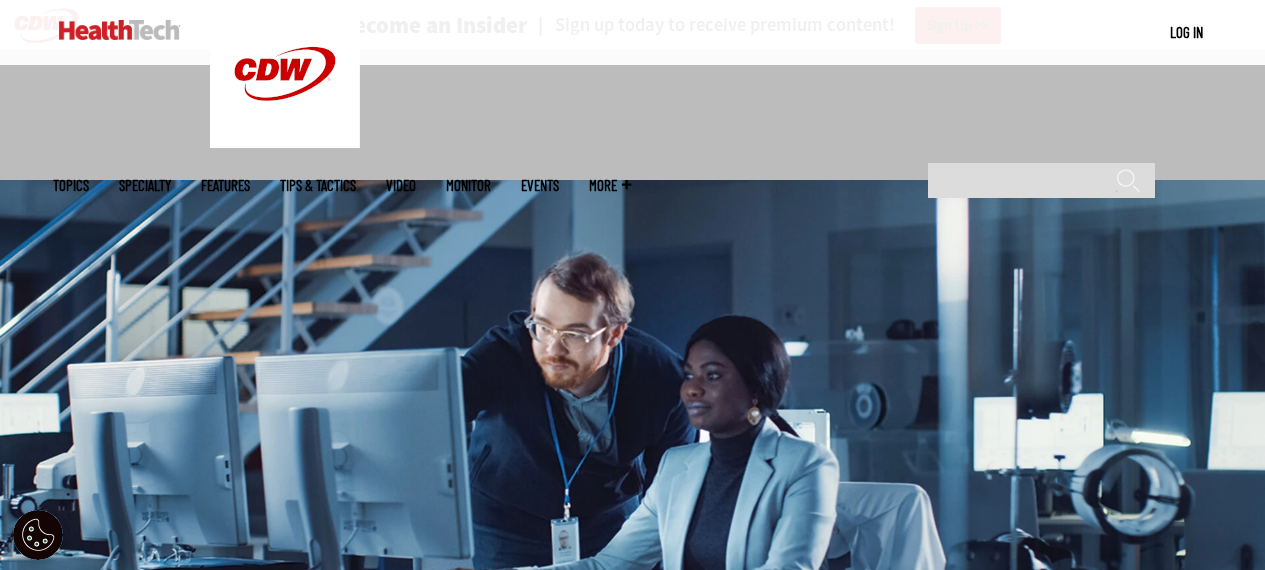 scroll, scrollTop: 500, scrollLeft: 0, axis: vertical 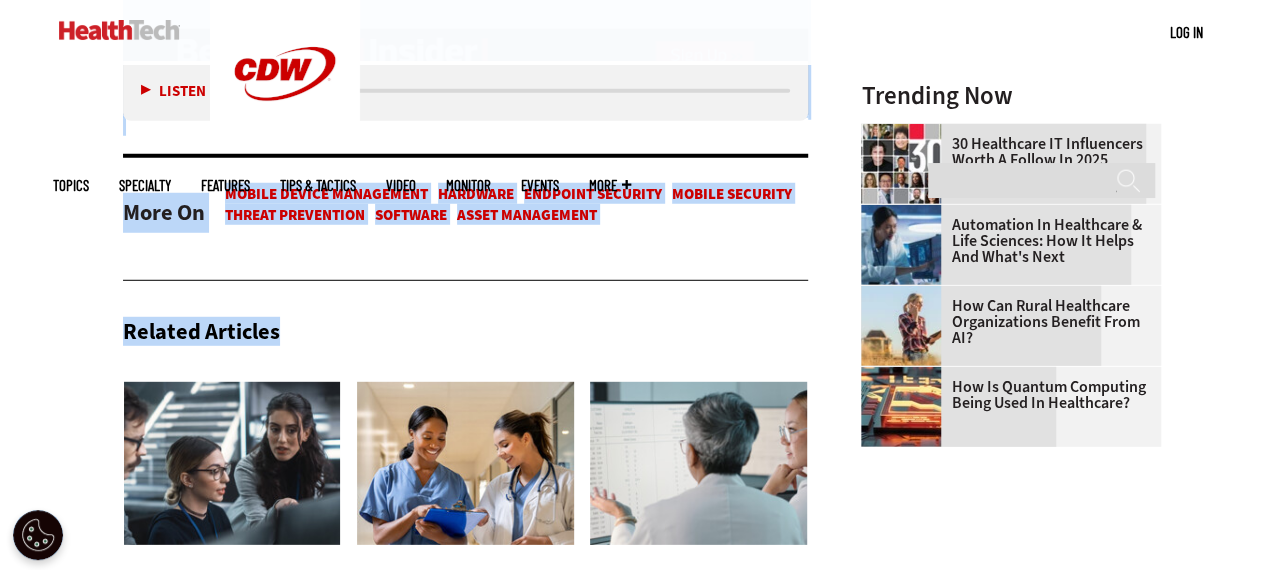 drag, startPoint x: 124, startPoint y: 206, endPoint x: 180, endPoint y: 221, distance: 57.974133 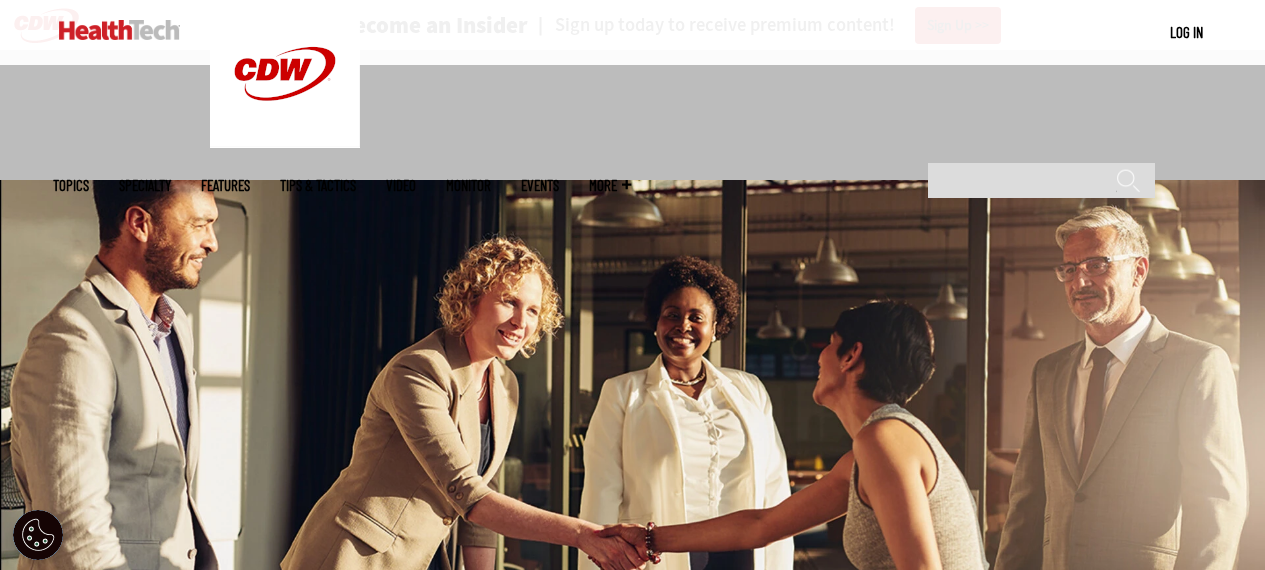 scroll, scrollTop: 1400, scrollLeft: 0, axis: vertical 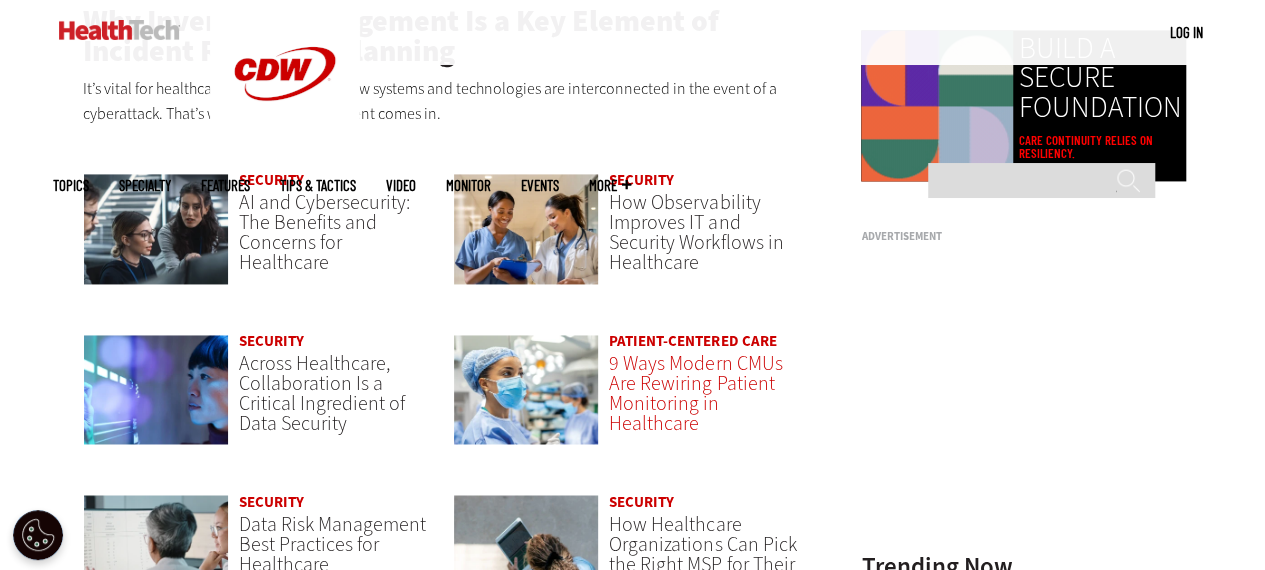 click on "9 Ways Modern CMUs Are Rewiring Patient Monitoring in Healthcare" at bounding box center (695, 393) 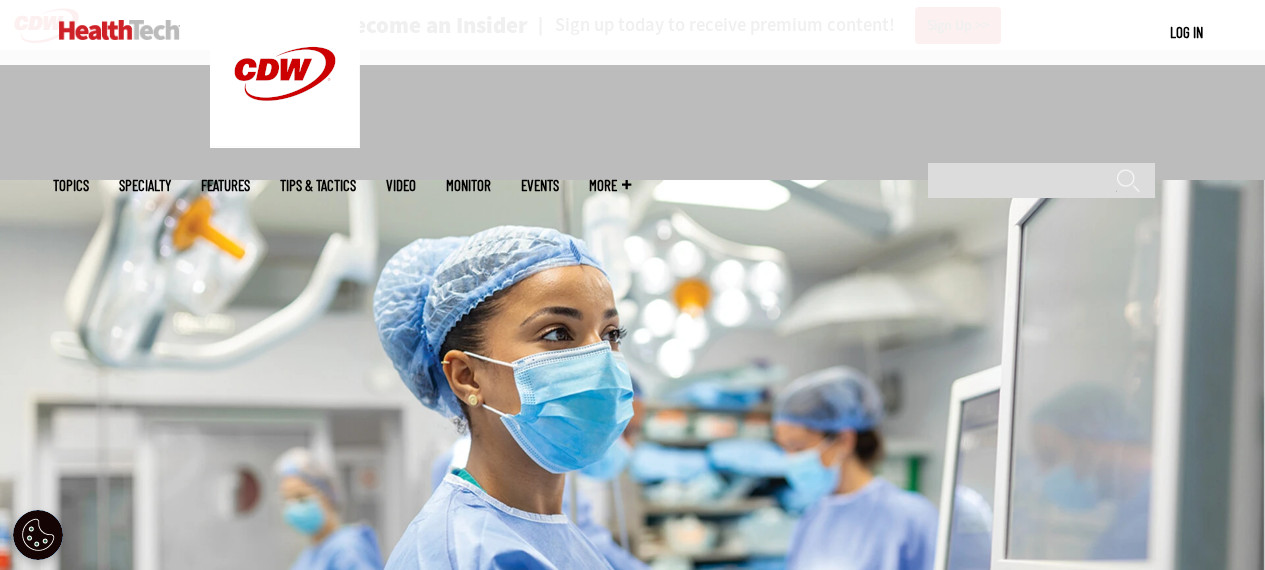 scroll, scrollTop: 500, scrollLeft: 0, axis: vertical 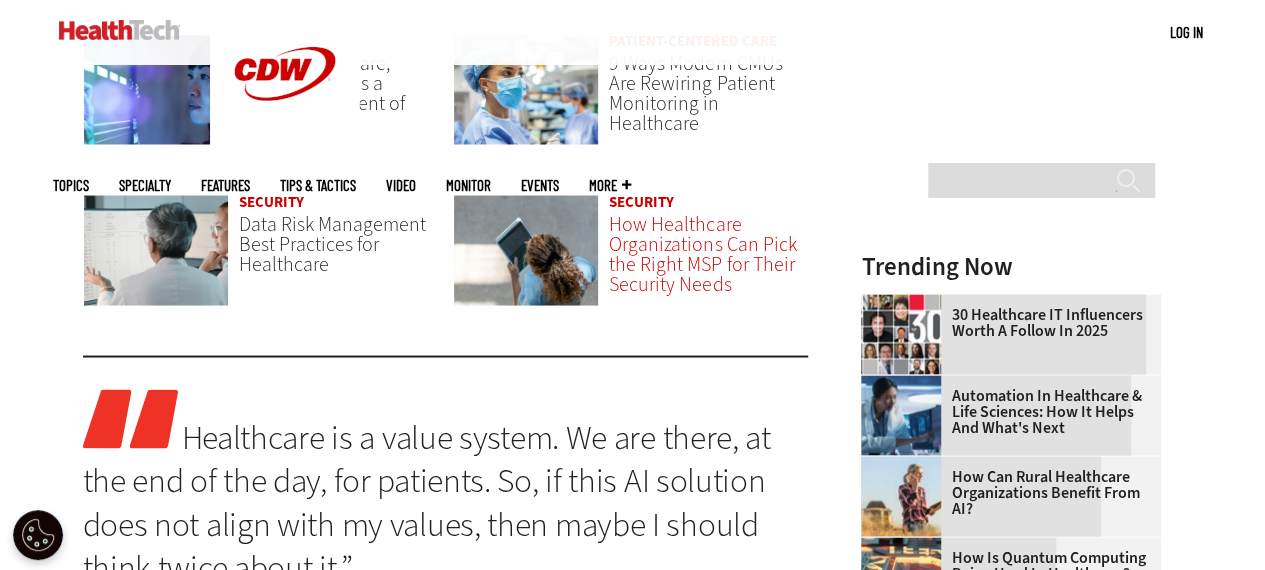click on "How Healthcare Organizations Can Pick the Right MSP for Their Security Needs" at bounding box center [702, 253] 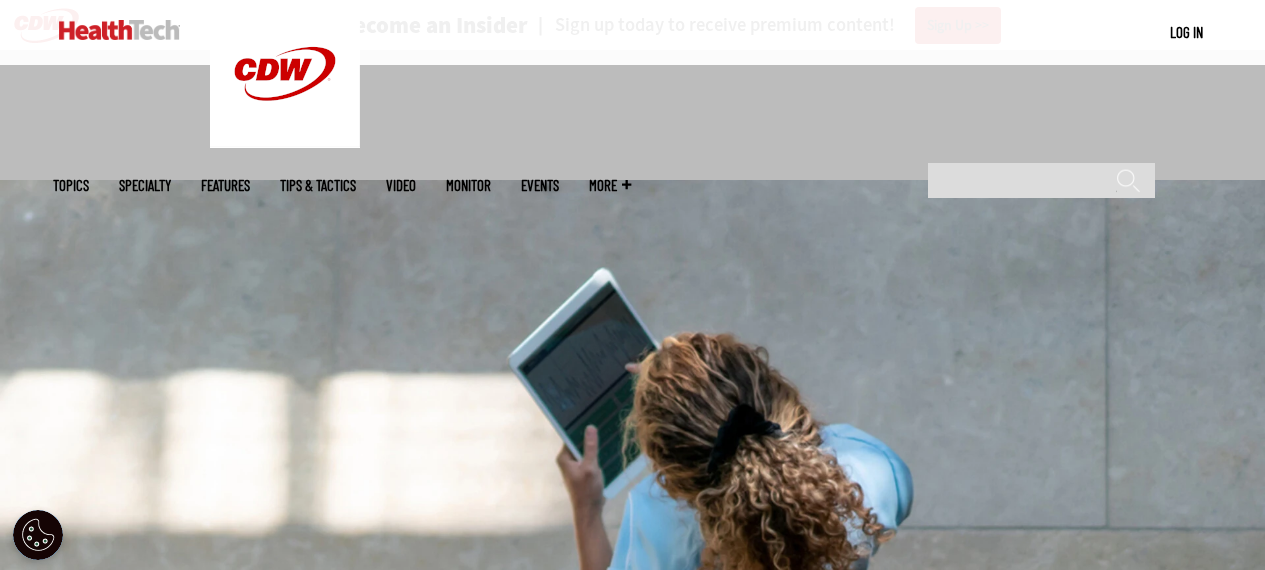 scroll, scrollTop: 500, scrollLeft: 0, axis: vertical 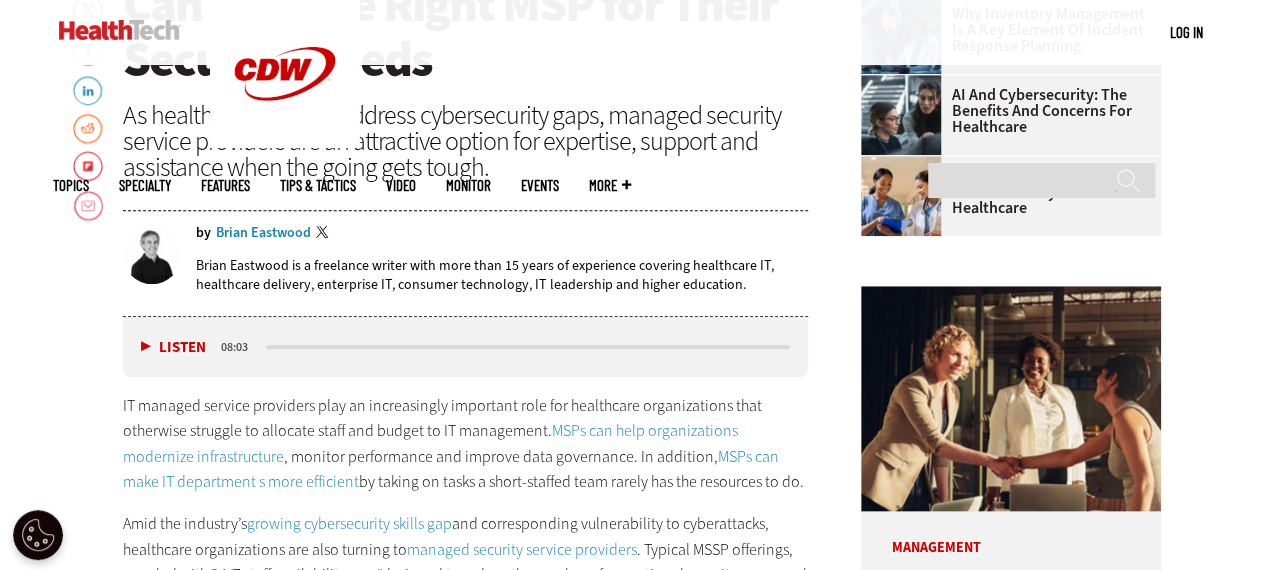 click on "IT managed service providers play an increasingly important role for healthcare organizations that otherwise struggle to allocate staff and budget to IT management.  MSPs can help organizations modernize infrastructure , monitor performance and improve data governance. In addition,  MSPs can make IT department s more efficient  by taking on tasks a short-staffed team rarely has the resources to do." at bounding box center [466, 444] 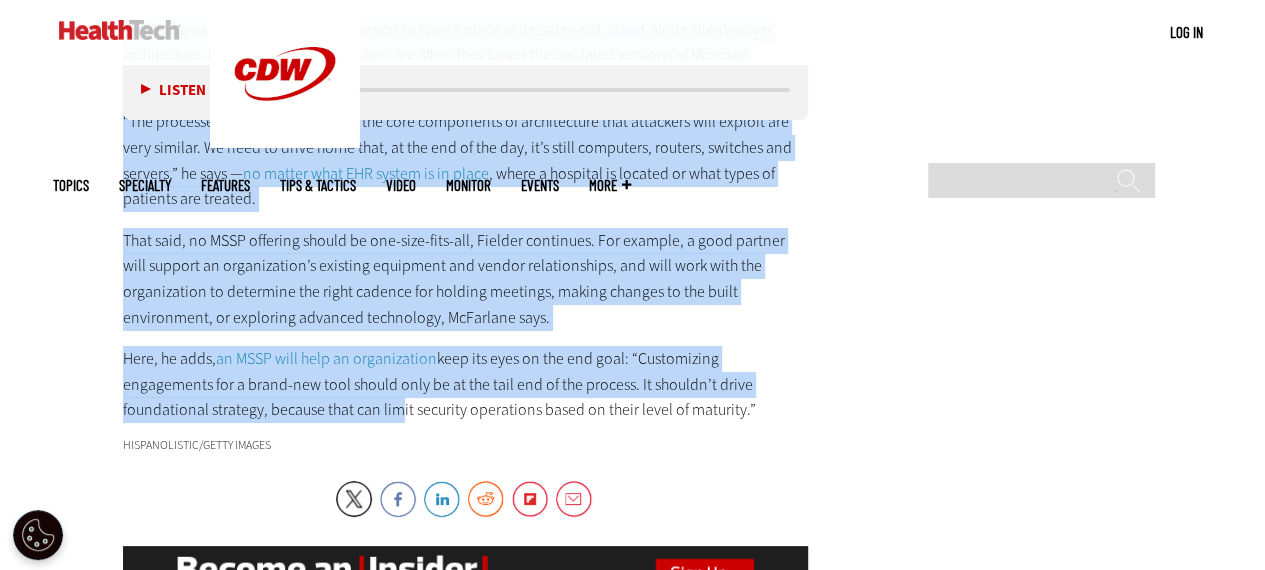 scroll, scrollTop: 3700, scrollLeft: 0, axis: vertical 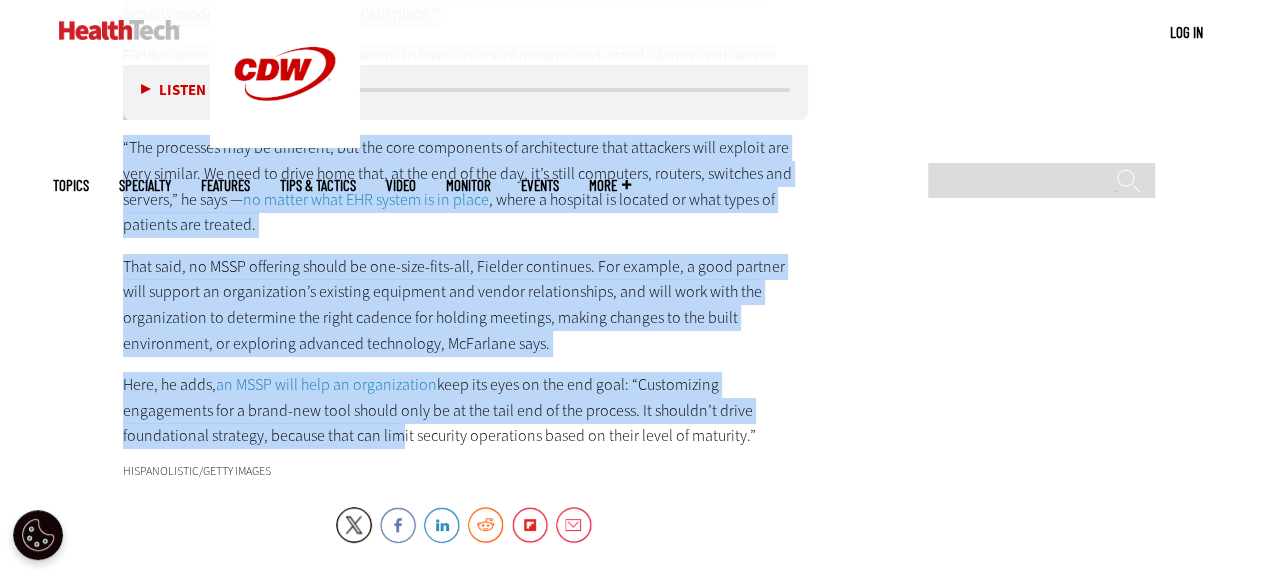 drag, startPoint x: 124, startPoint y: 401, endPoint x: 657, endPoint y: 467, distance: 537.07074 